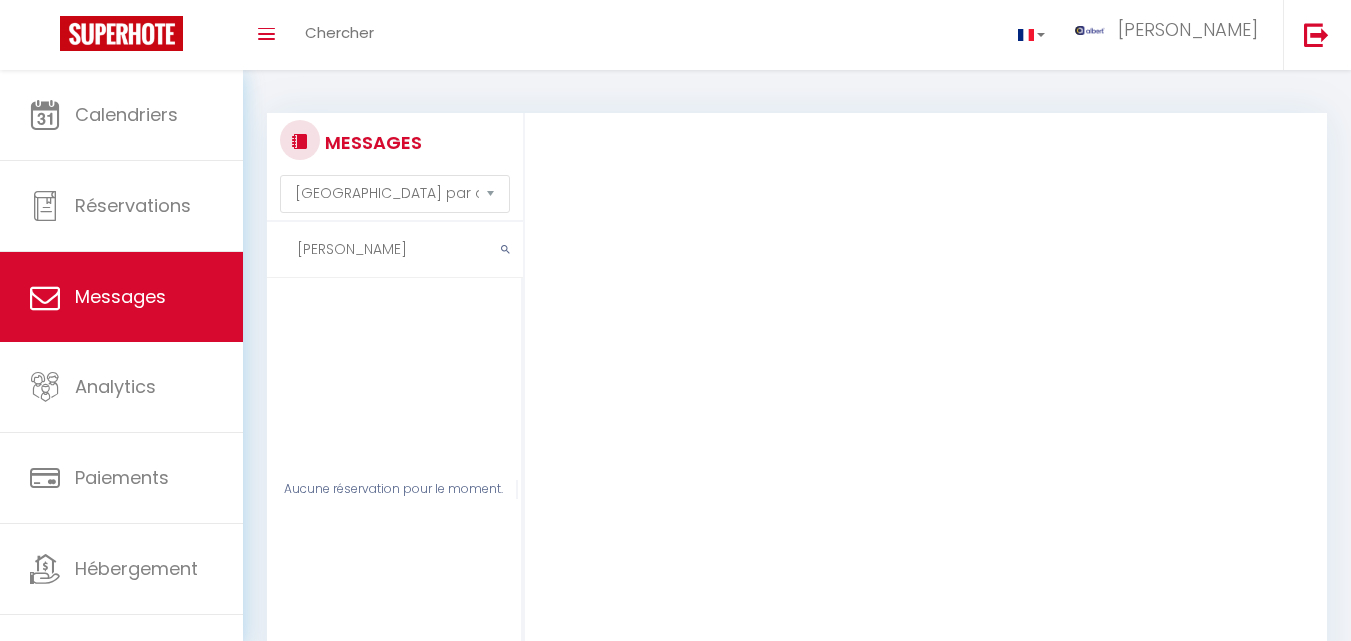 select on "message" 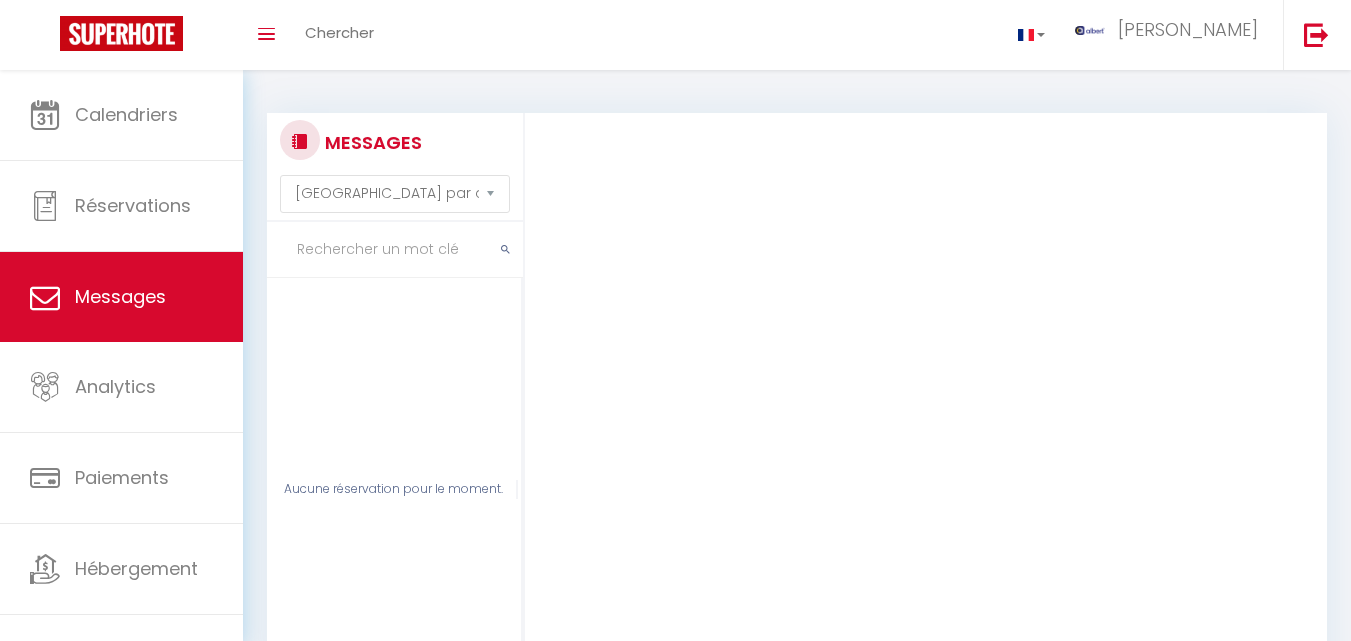 scroll, scrollTop: 0, scrollLeft: 0, axis: both 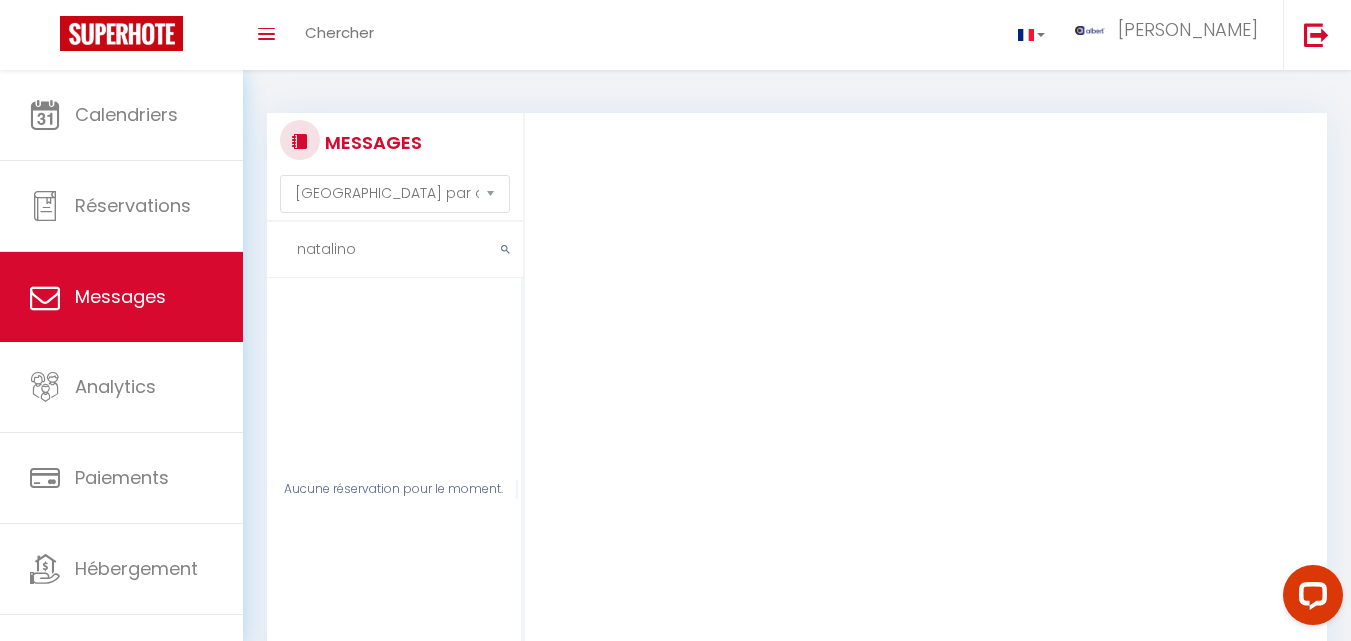 type on "natalino" 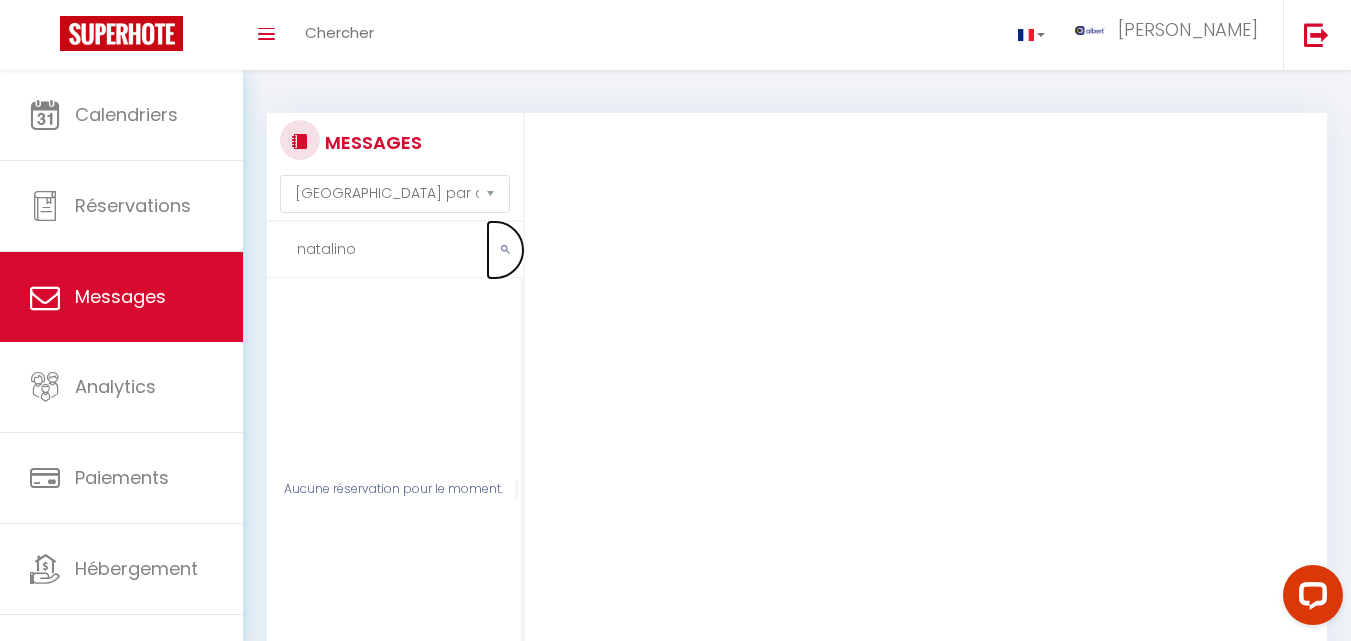 click at bounding box center [505, 250] 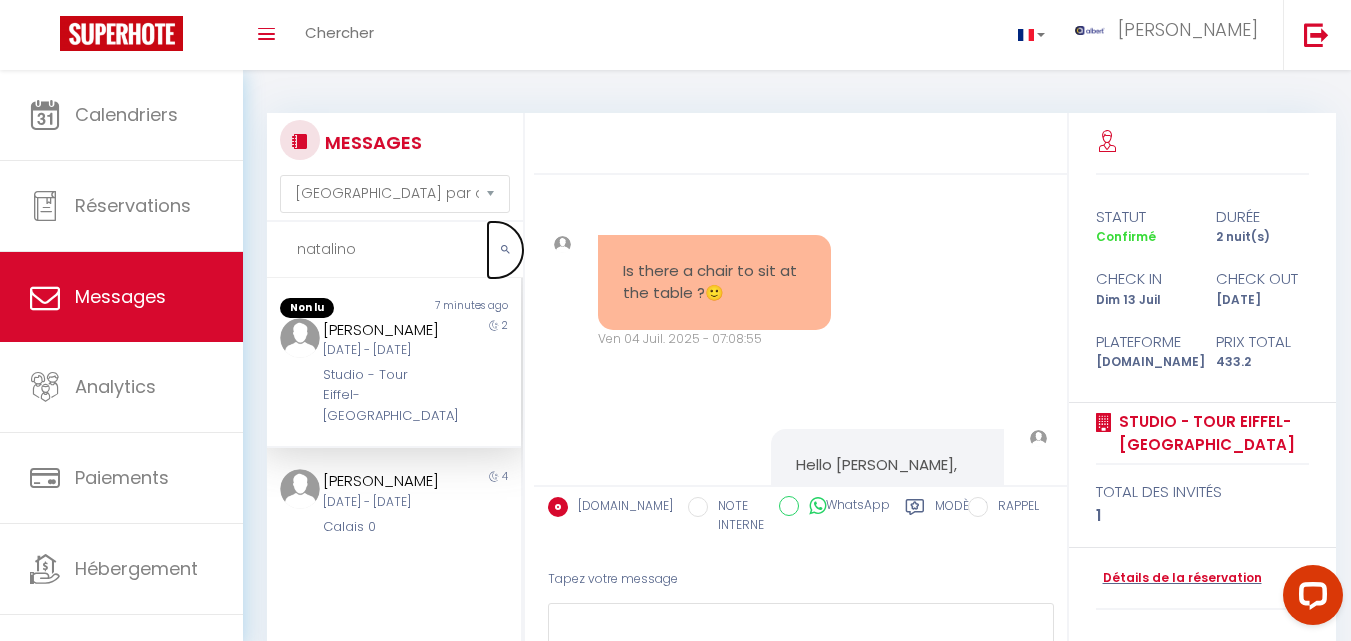 scroll, scrollTop: 8749, scrollLeft: 0, axis: vertical 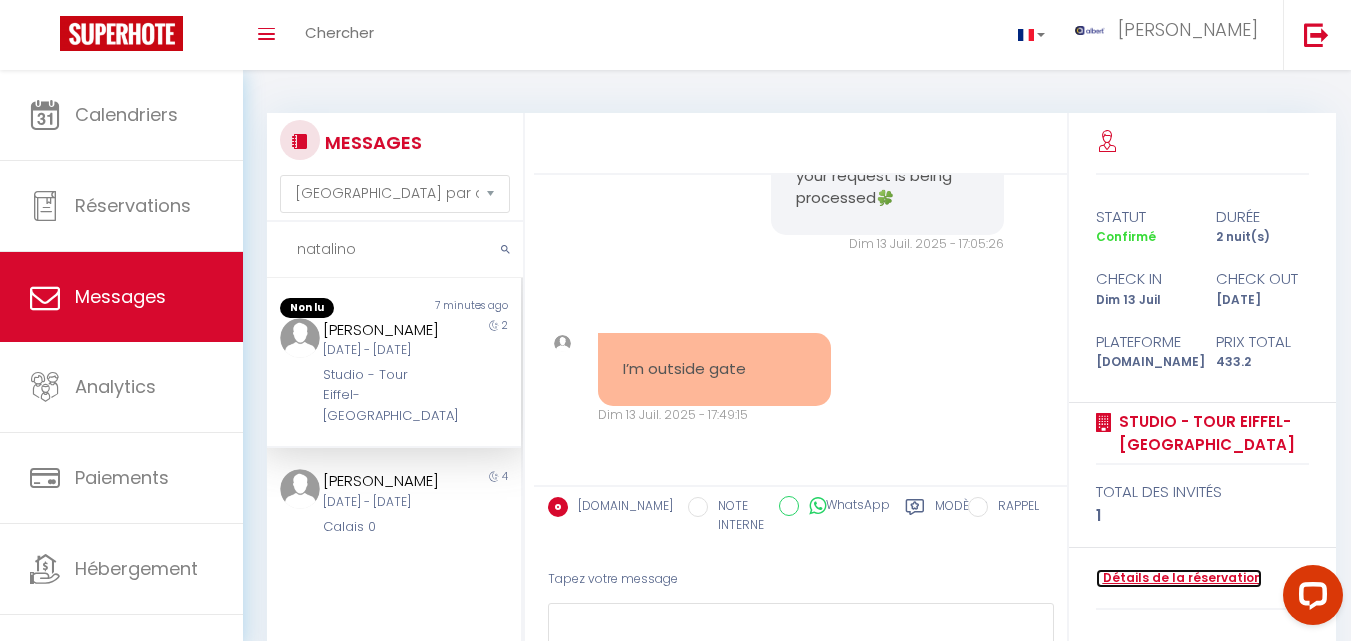 click on "Détails de la réservation" at bounding box center [1179, 578] 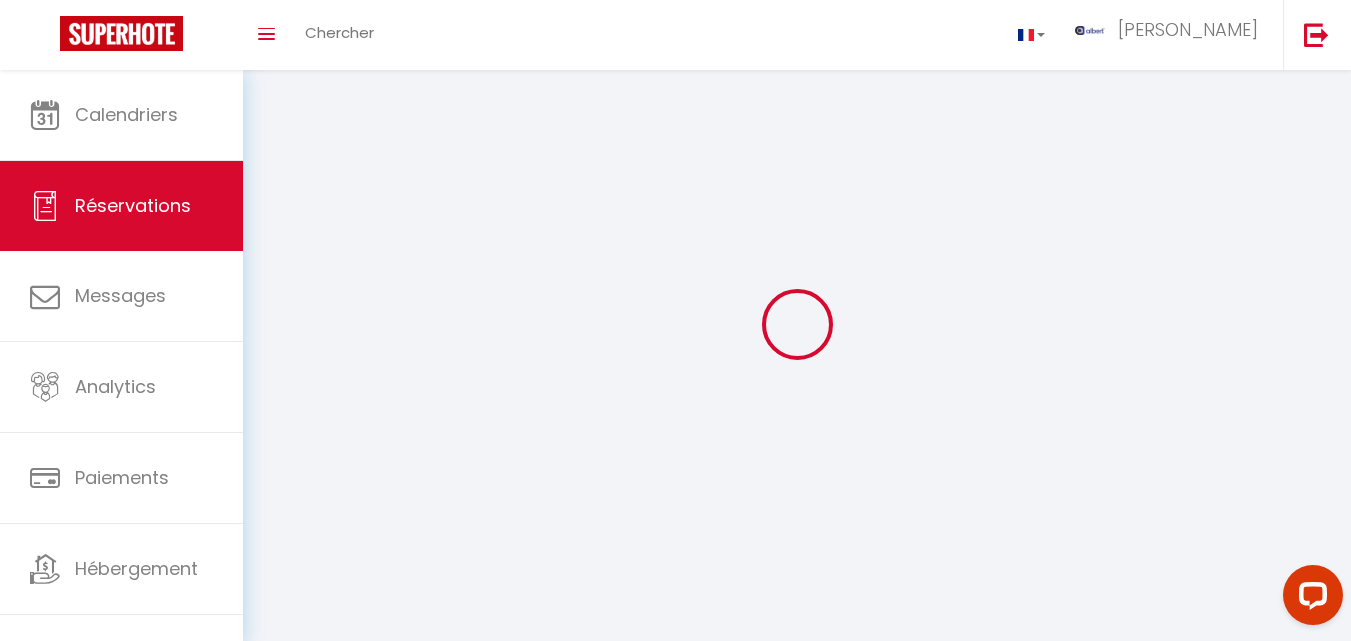 select 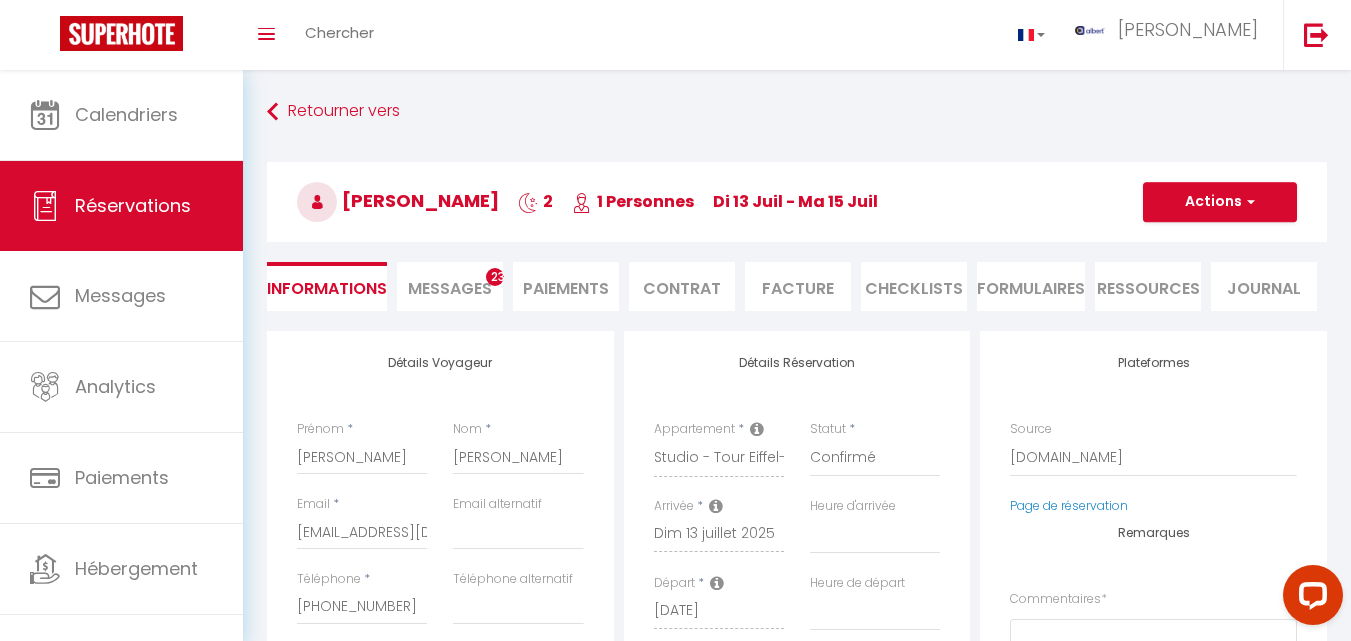 select 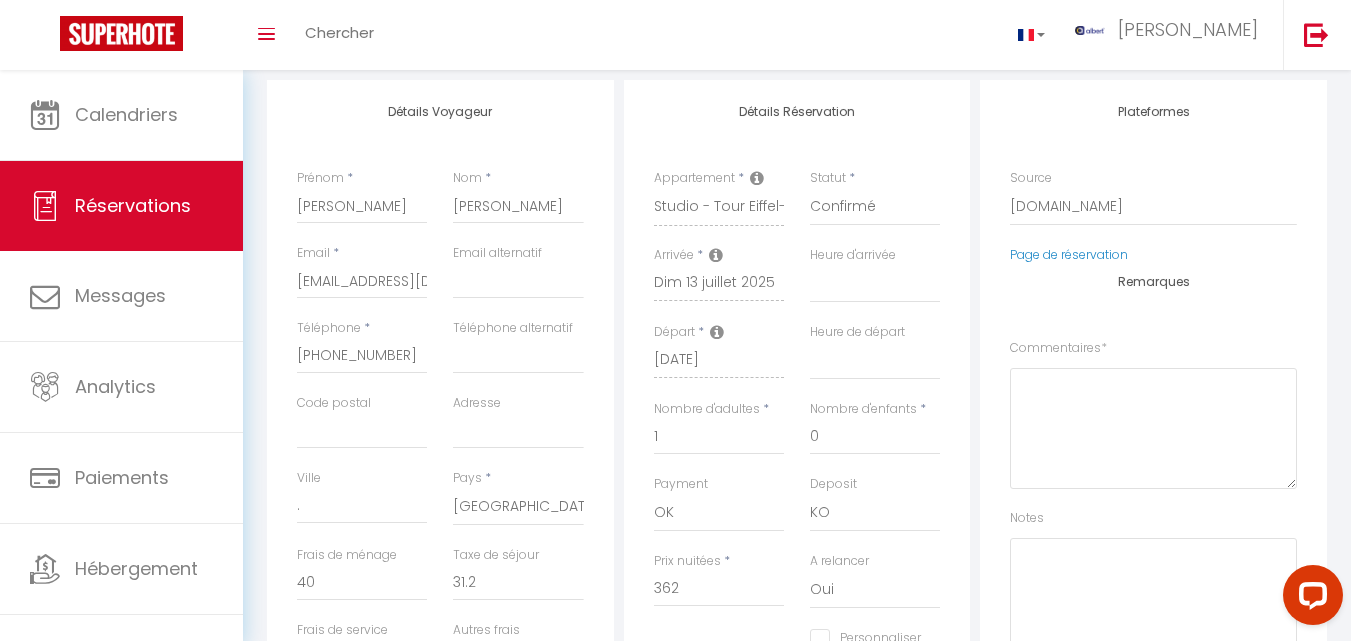 scroll, scrollTop: 200, scrollLeft: 0, axis: vertical 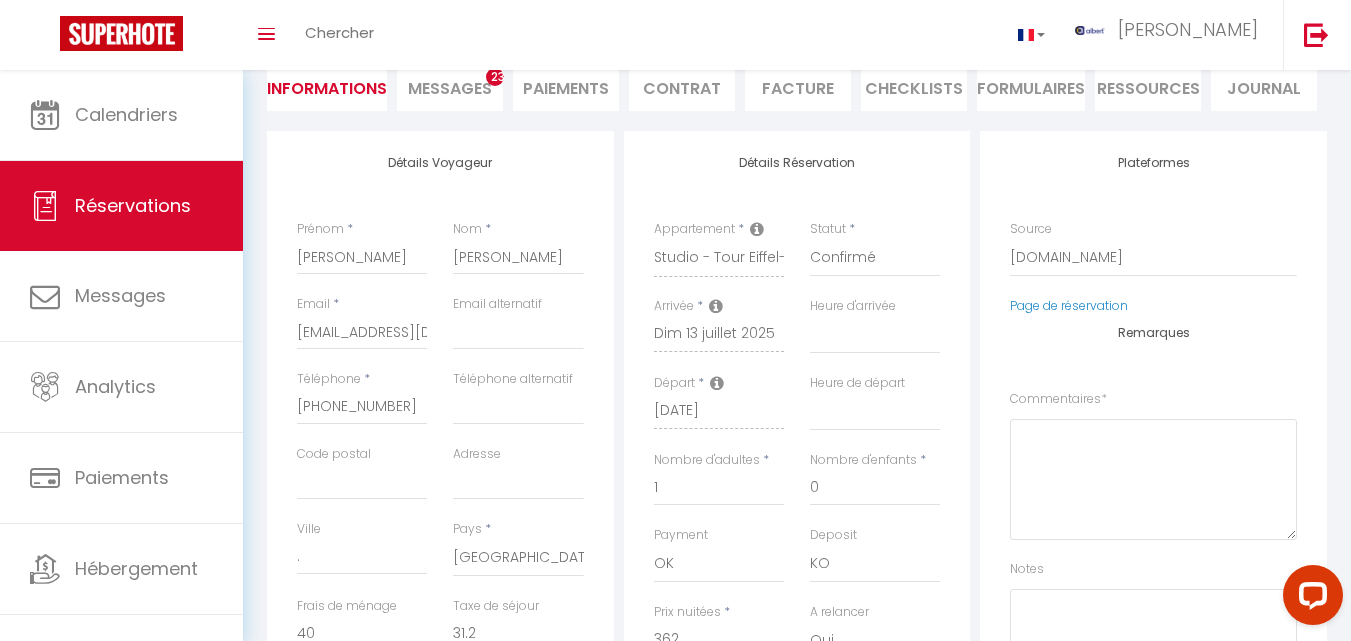 click on "Messages" at bounding box center [450, 88] 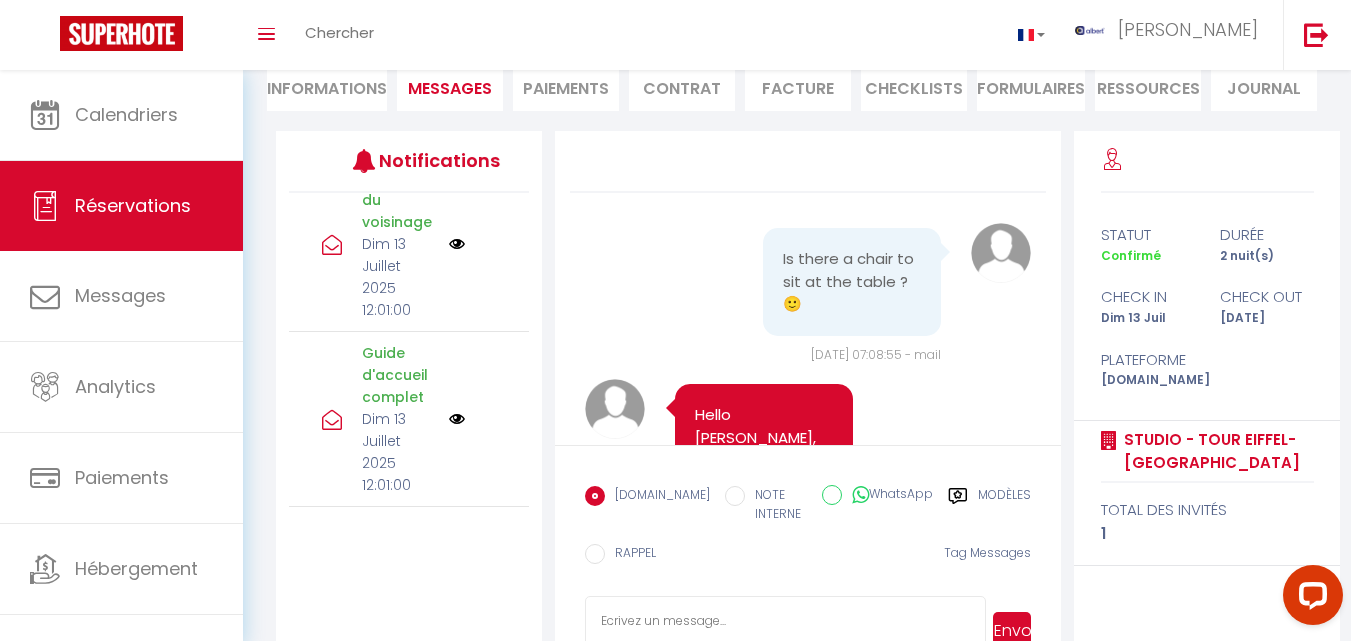 scroll, scrollTop: 715, scrollLeft: 0, axis: vertical 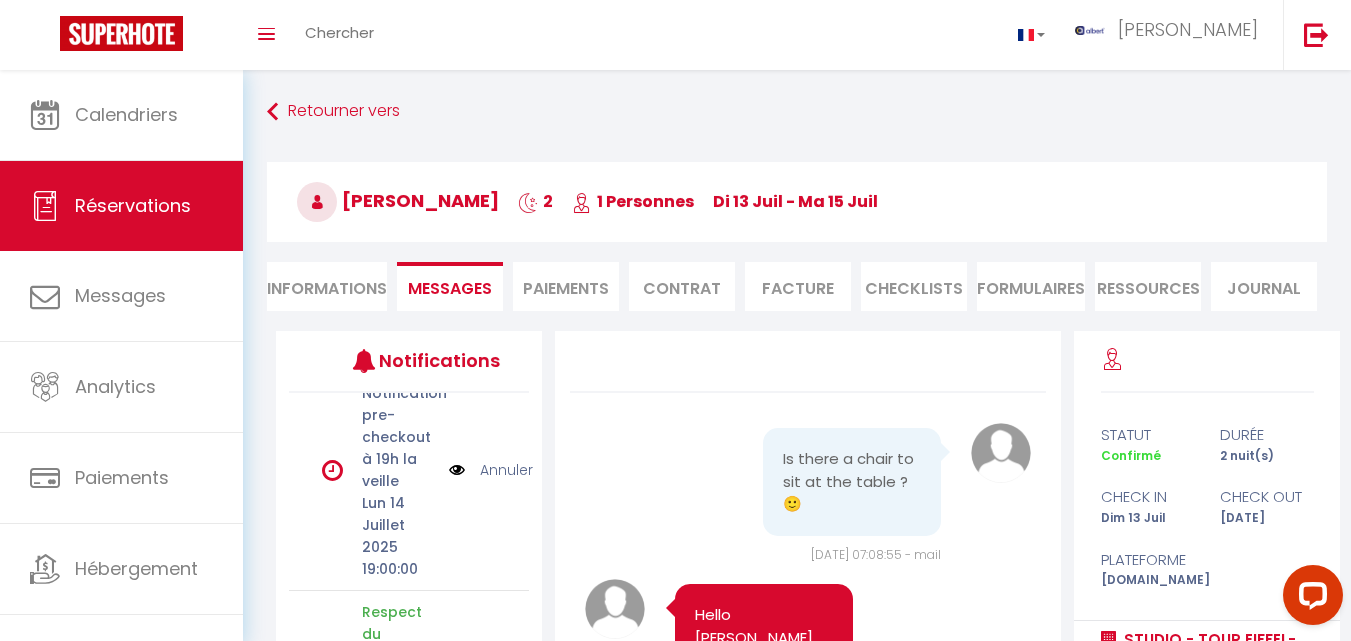 click on "Paiements" at bounding box center [566, 286] 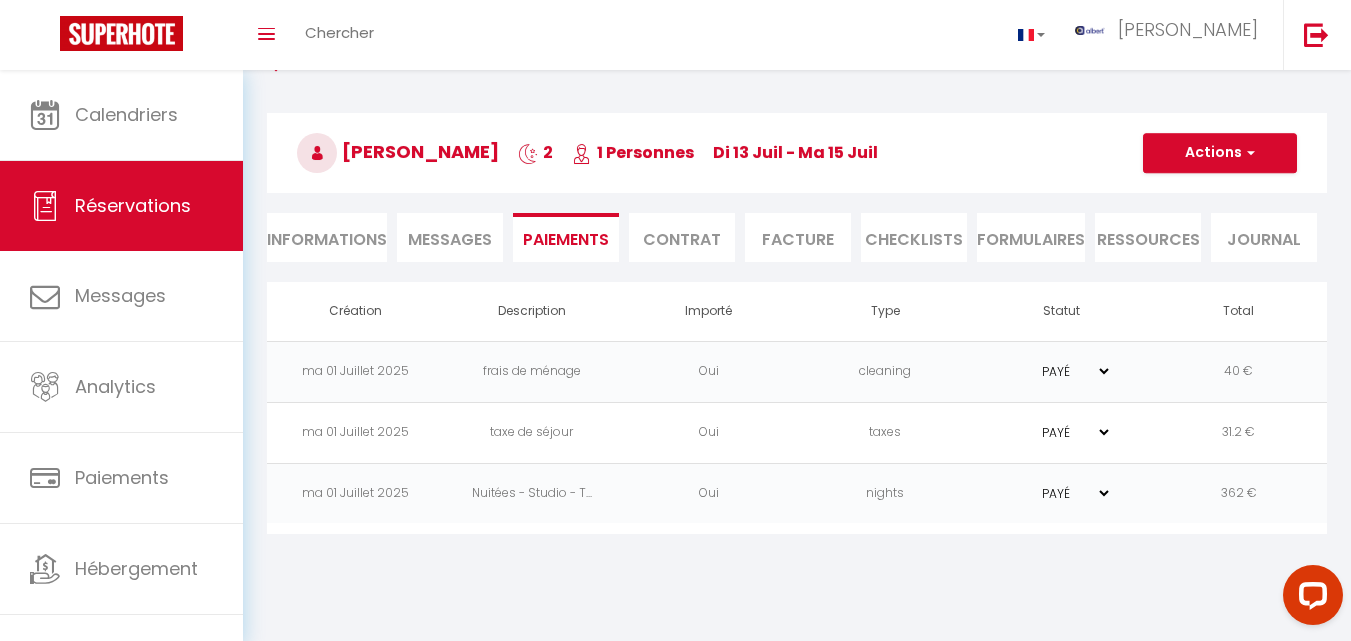 scroll, scrollTop: 70, scrollLeft: 0, axis: vertical 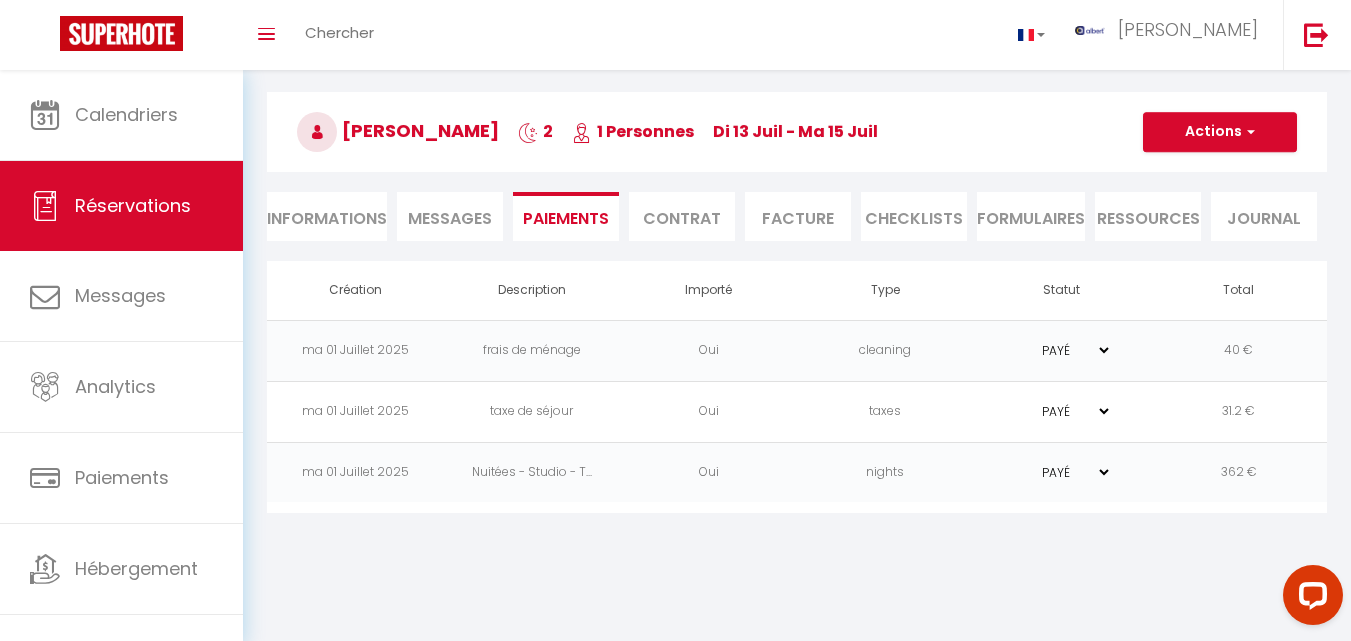 click on "Messages" at bounding box center [450, 218] 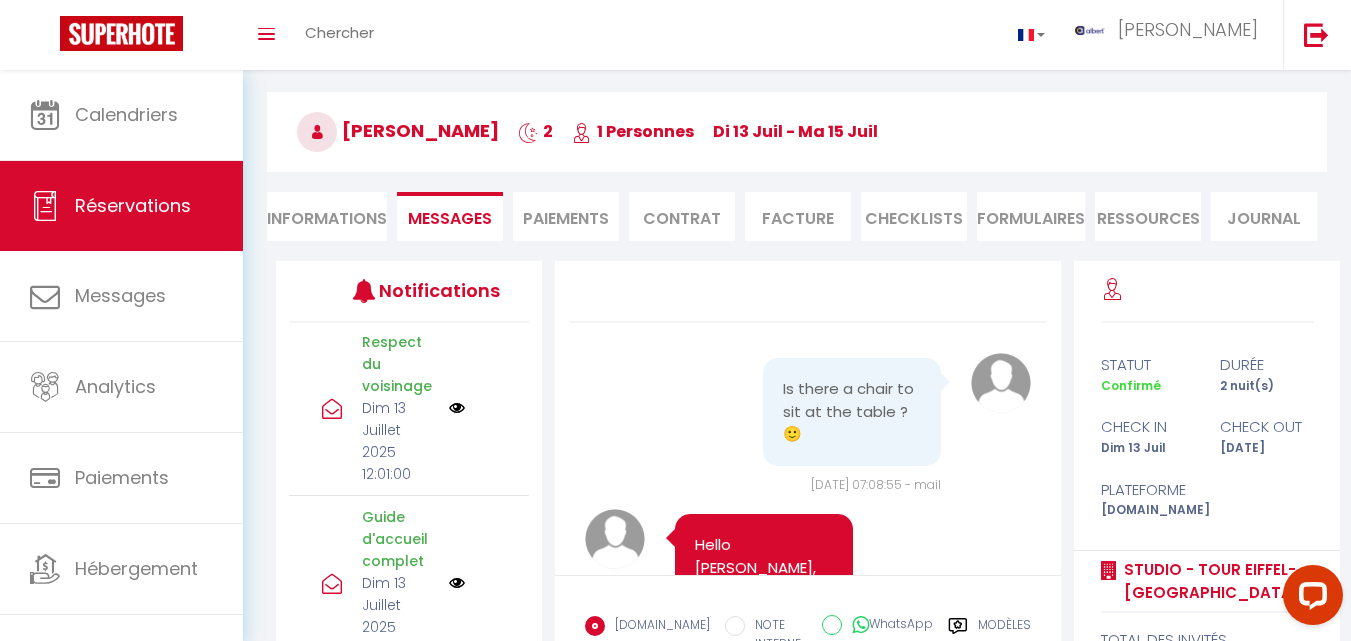 scroll, scrollTop: 660, scrollLeft: 0, axis: vertical 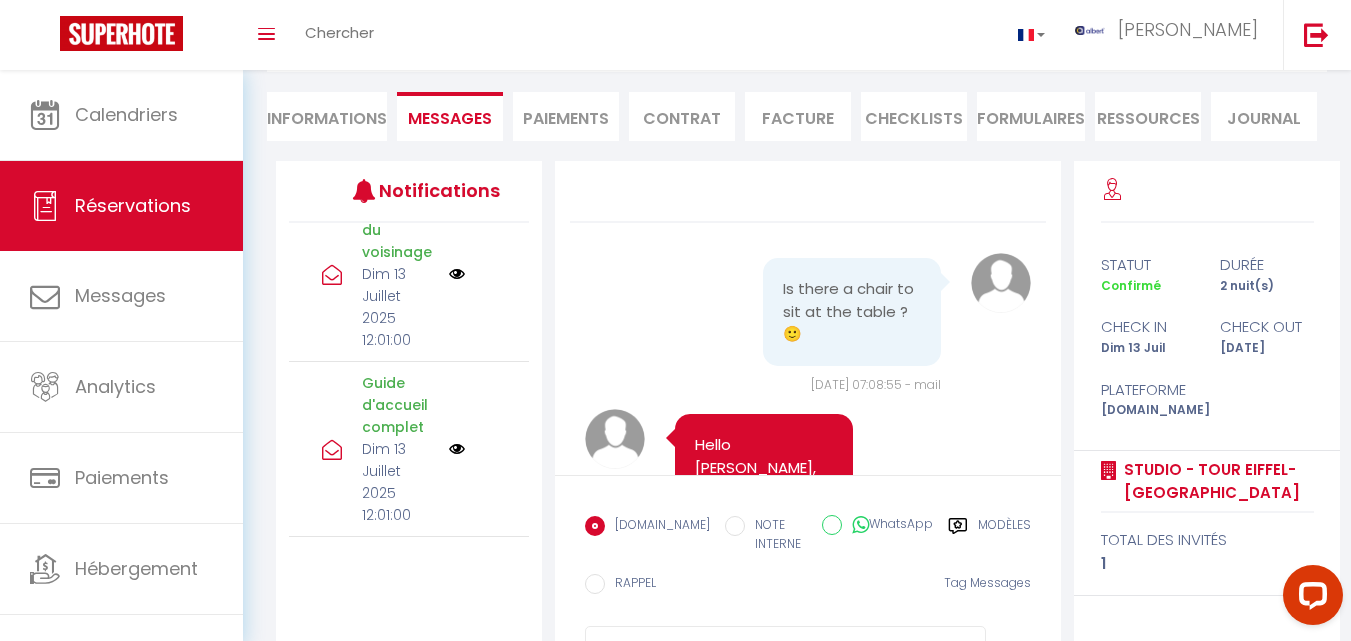 click at bounding box center (457, 449) 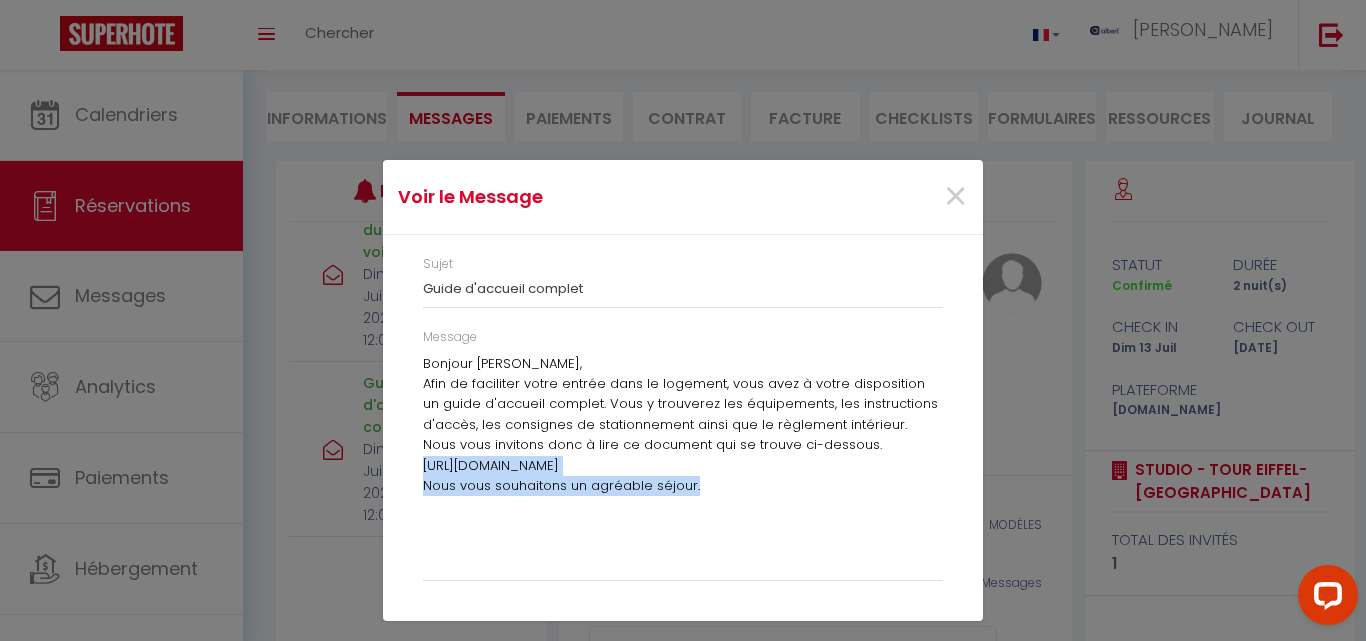 drag, startPoint x: 422, startPoint y: 463, endPoint x: 694, endPoint y: 492, distance: 273.5416 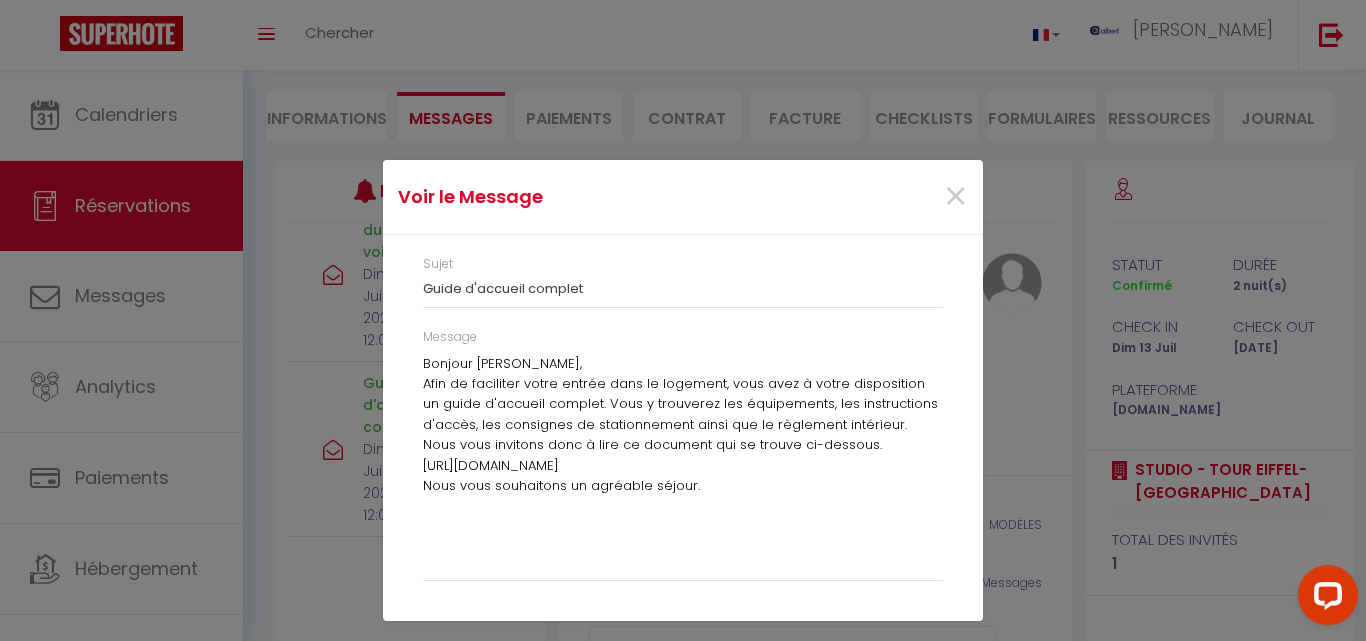 drag, startPoint x: 941, startPoint y: 462, endPoint x: 414, endPoint y: 459, distance: 527.00854 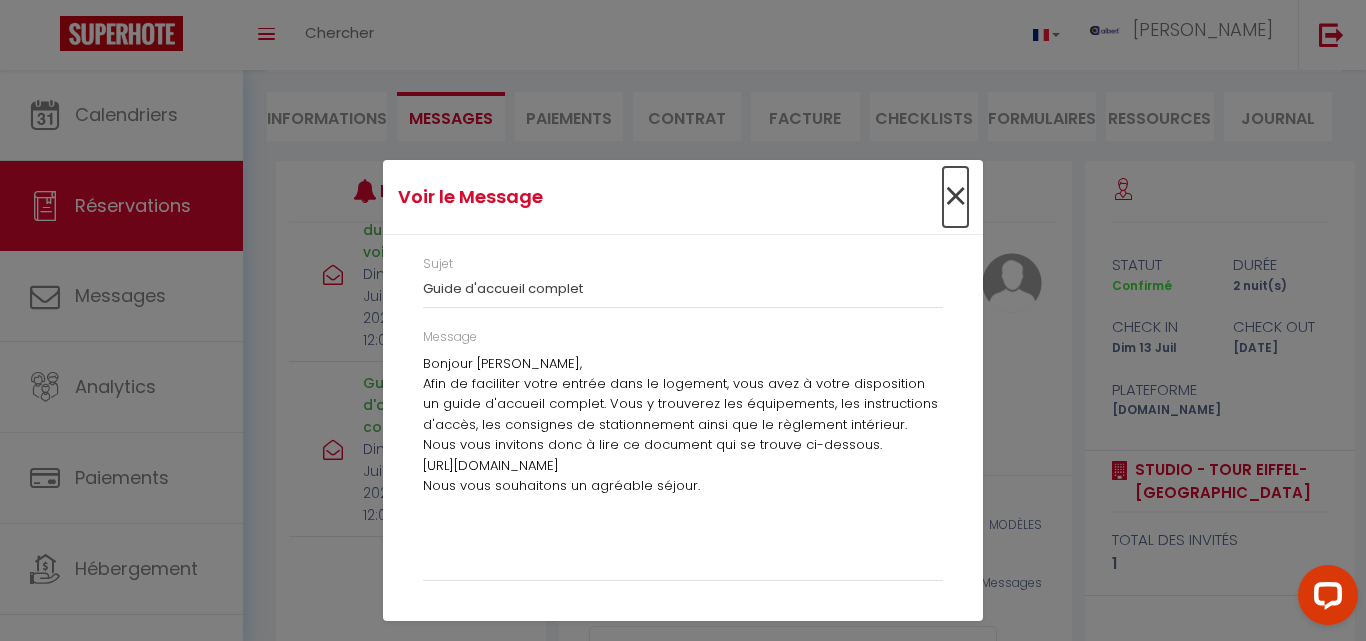 click on "×" at bounding box center [955, 197] 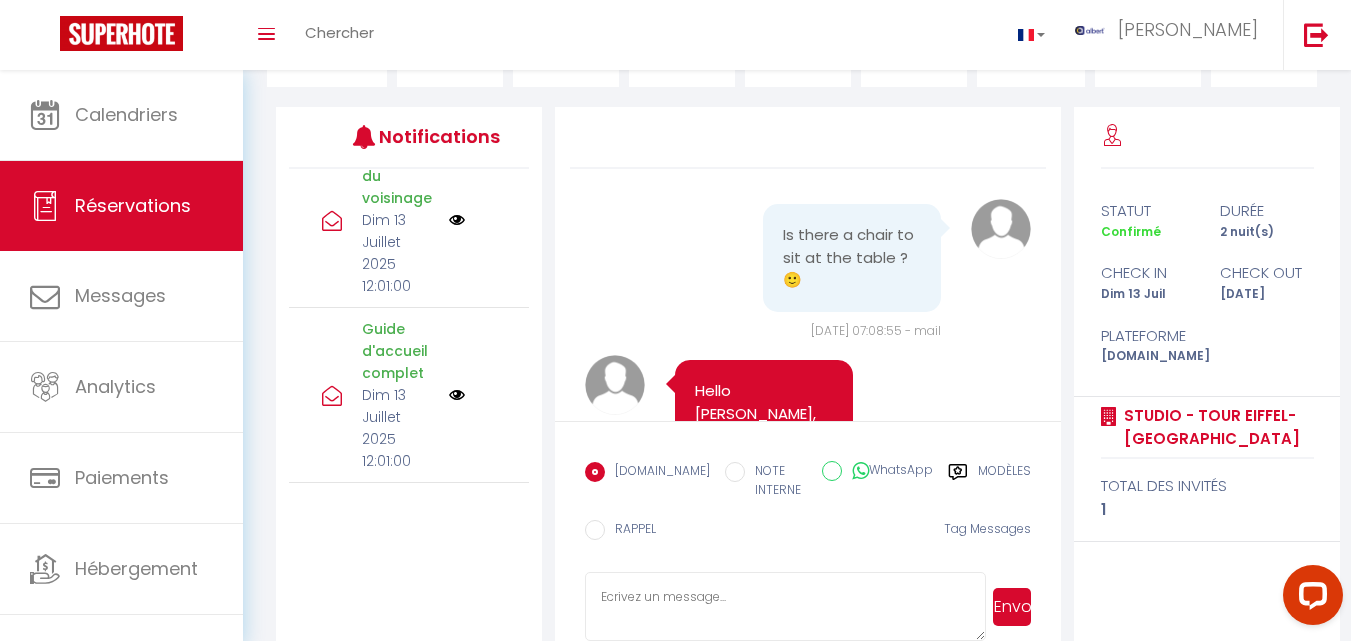 scroll, scrollTop: 264, scrollLeft: 0, axis: vertical 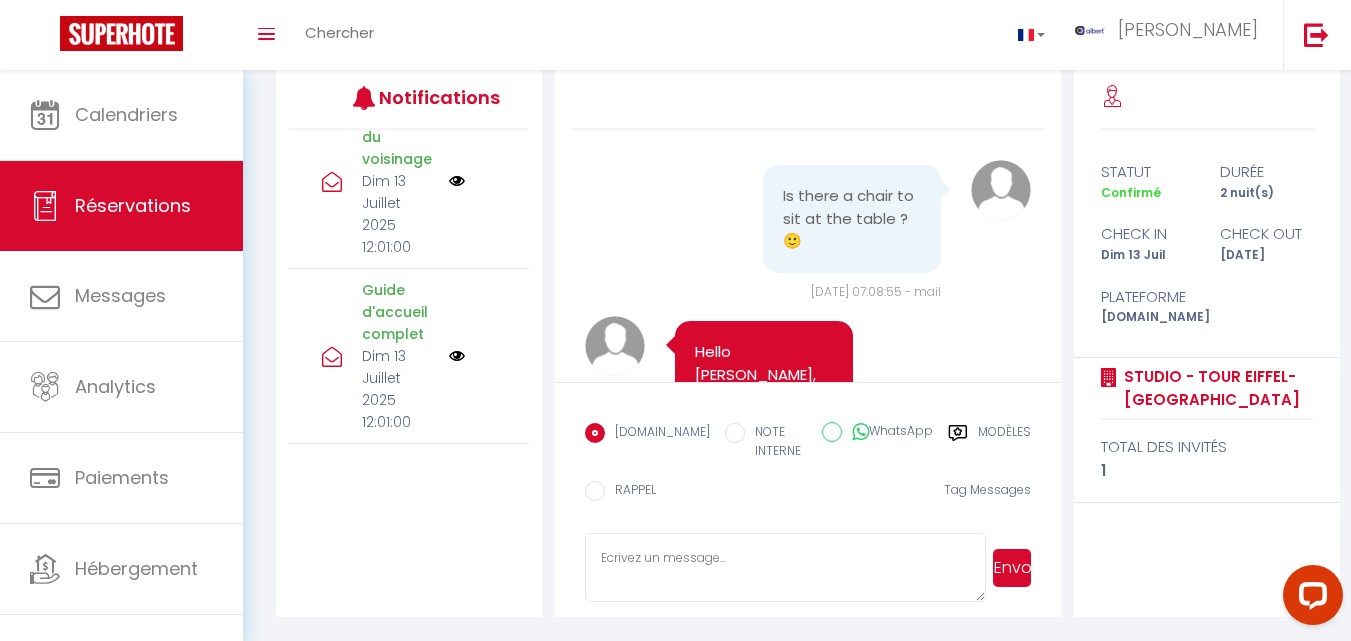 click at bounding box center (457, 356) 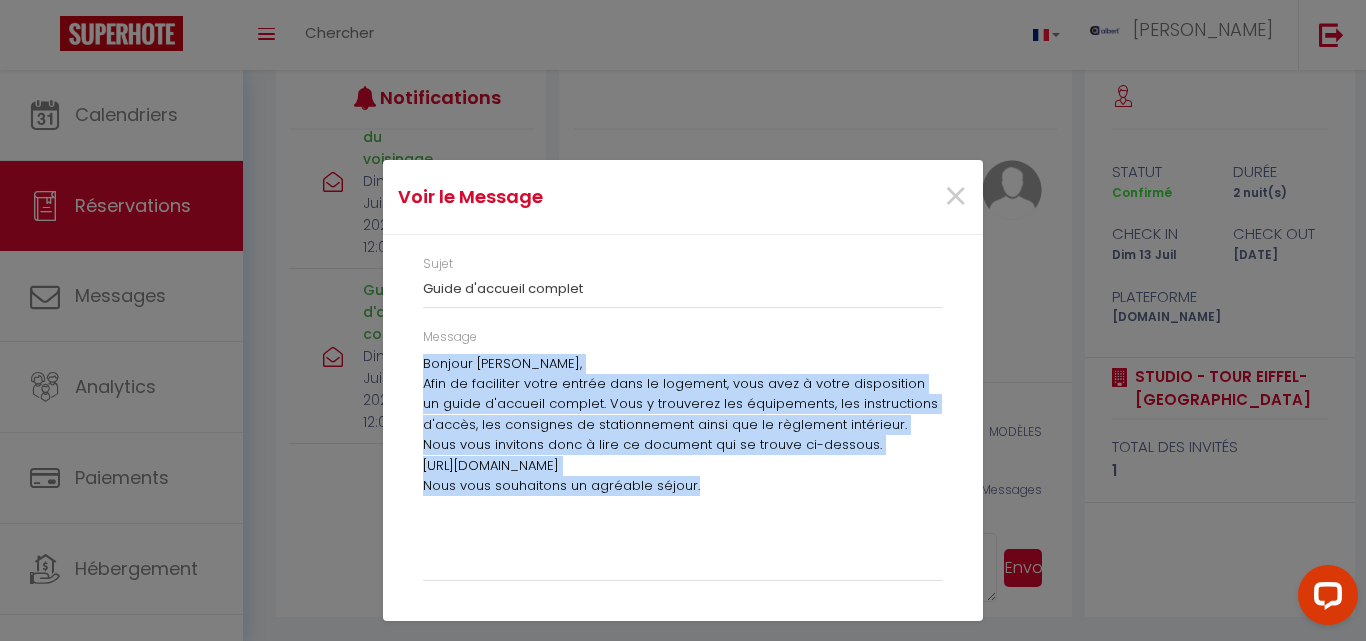 drag, startPoint x: 419, startPoint y: 361, endPoint x: 697, endPoint y: 498, distance: 309.9242 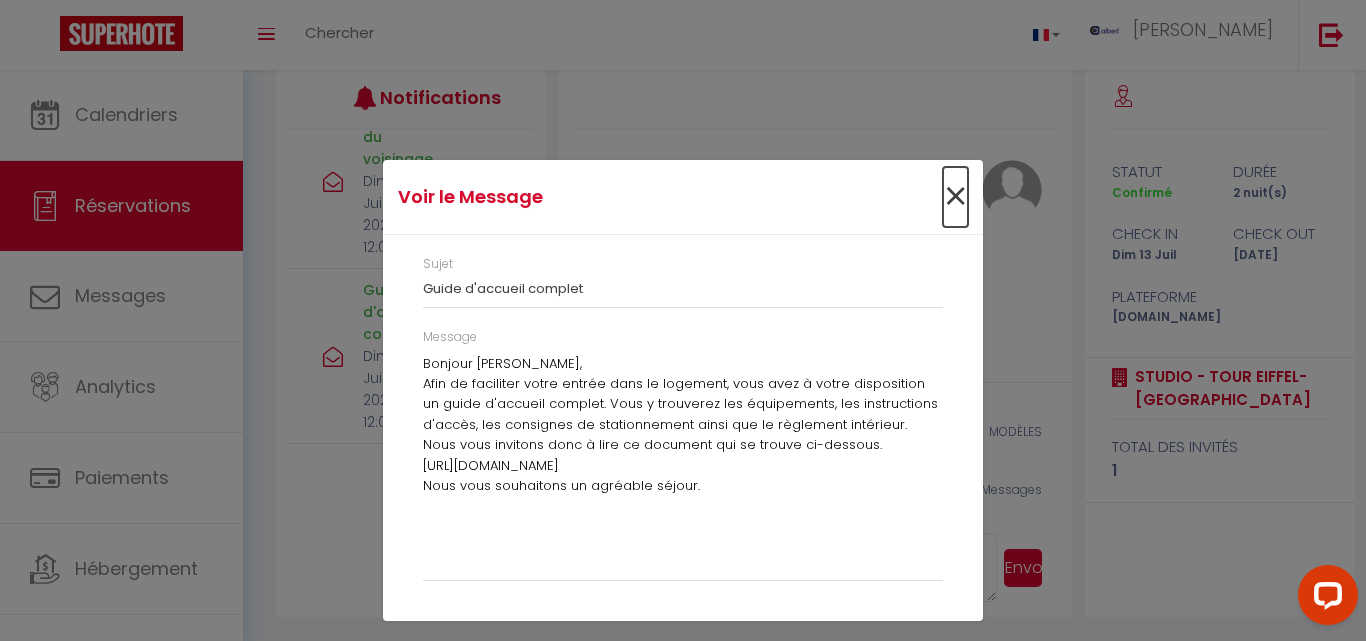 click on "×" at bounding box center [955, 197] 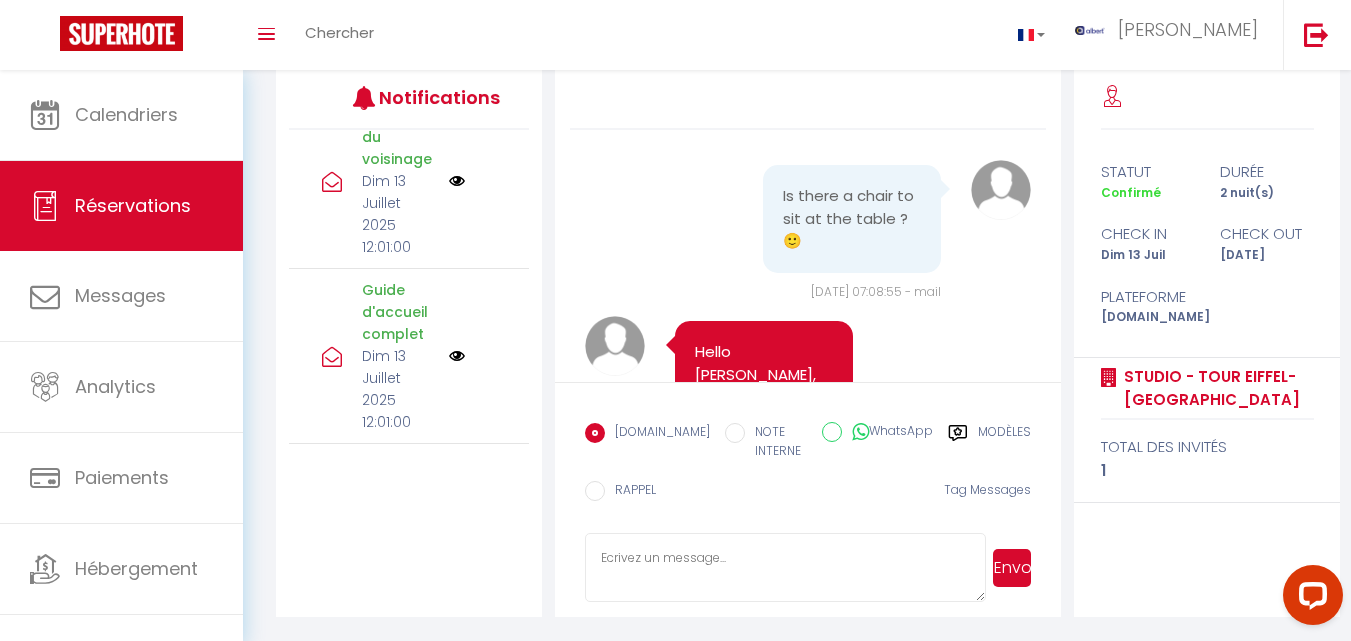 click at bounding box center [785, 568] 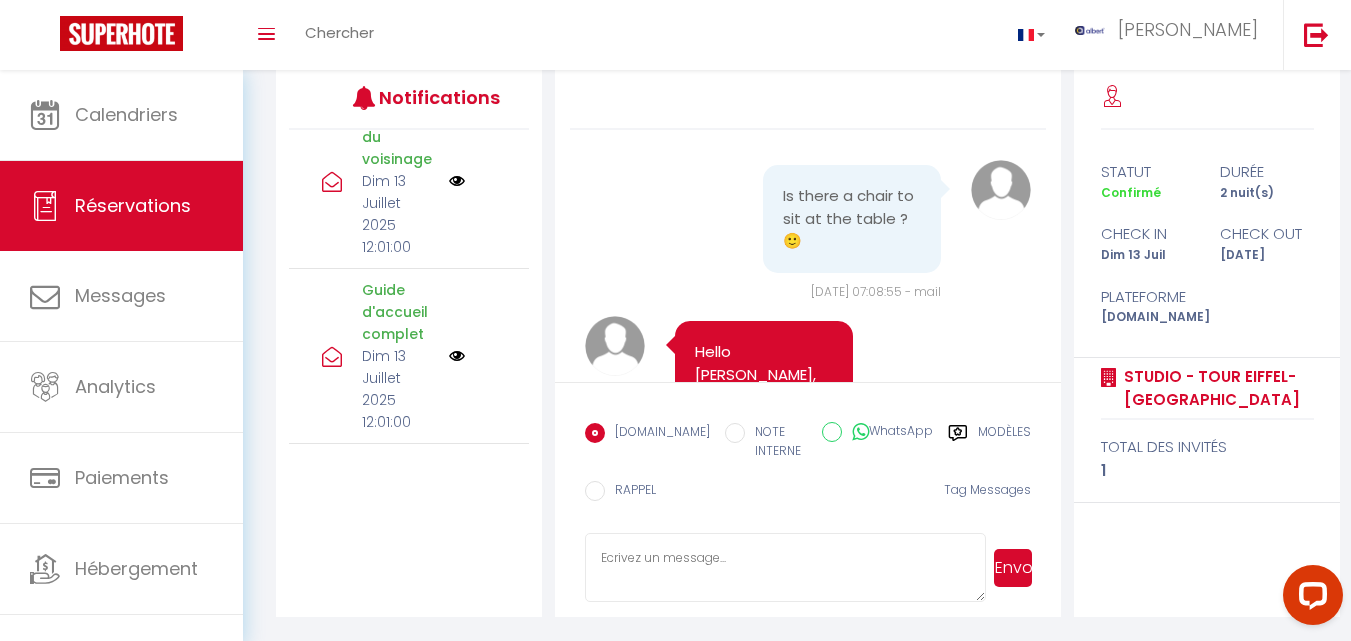 paste on "Bonjour [PERSON_NAME],
Afin de faciliter votre entrée dans le logement, vous avez à votre disposition un guide d'accueil complet. Vous y trouverez les équipements, les instructions d'accès, les consignes de stationnement ainsi que le règlement intérieur.
Nous vous invitons donc à lire ce document qui se trouve ci-dessous.
[URL][DOMAIN_NAME]
Nous vous souhaitons un agréable séjour." 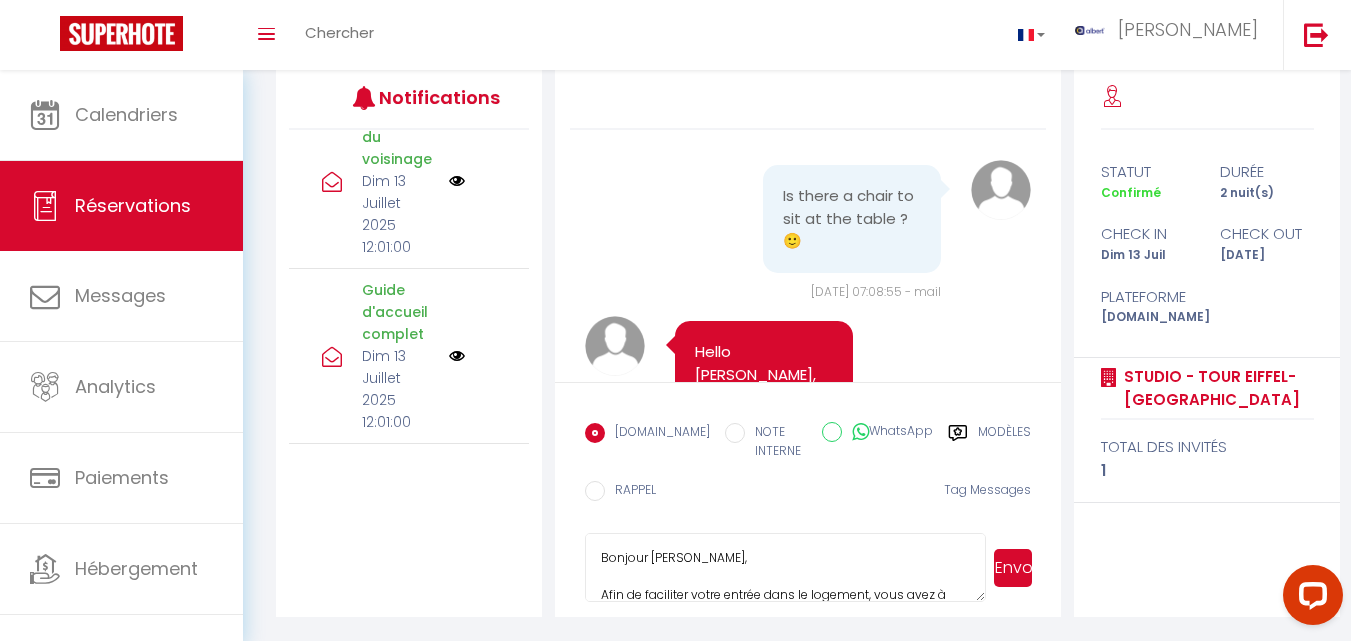 scroll, scrollTop: 228, scrollLeft: 0, axis: vertical 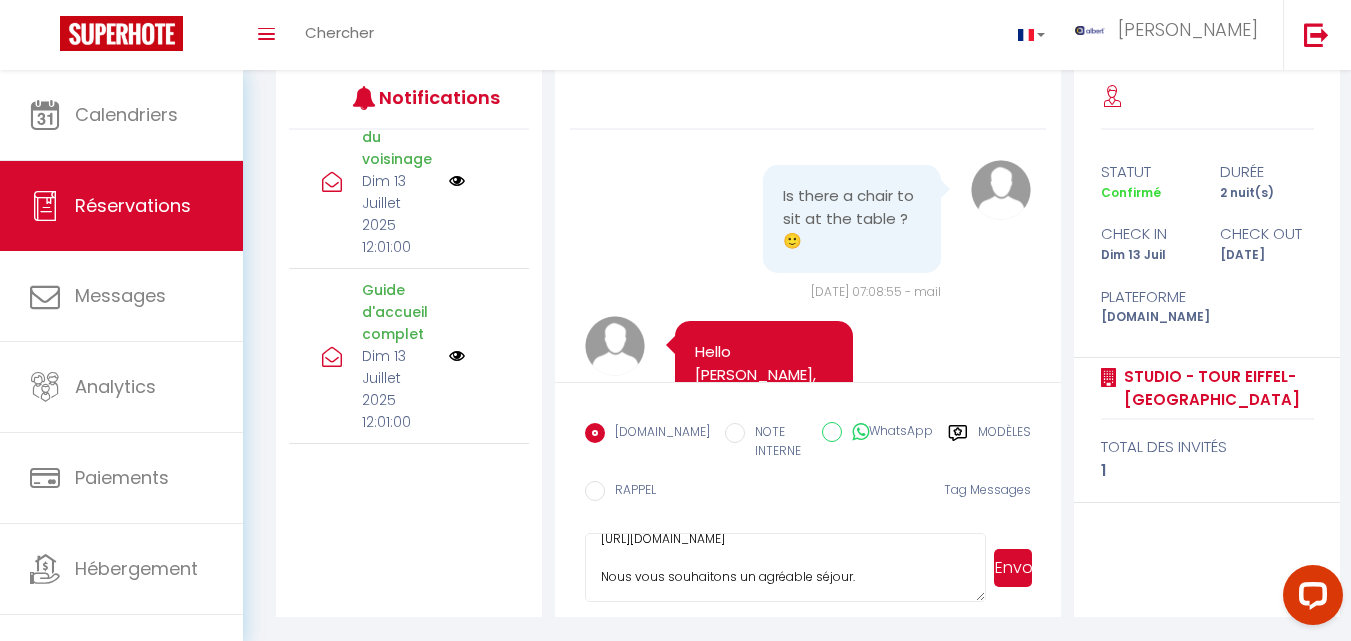 type on "Bonjour [PERSON_NAME],
Afin de faciliter votre entrée dans le logement, vous avez à votre disposition un guide d'accueil complet. Vous y trouverez les équipements, les instructions d'accès, les consignes de stationnement ainsi que le règlement intérieur.
Nous vous invitons donc à lire ce document qui se trouve ci-dessous.
[URL][DOMAIN_NAME]
Nous vous souhaitons un agréable séjour." 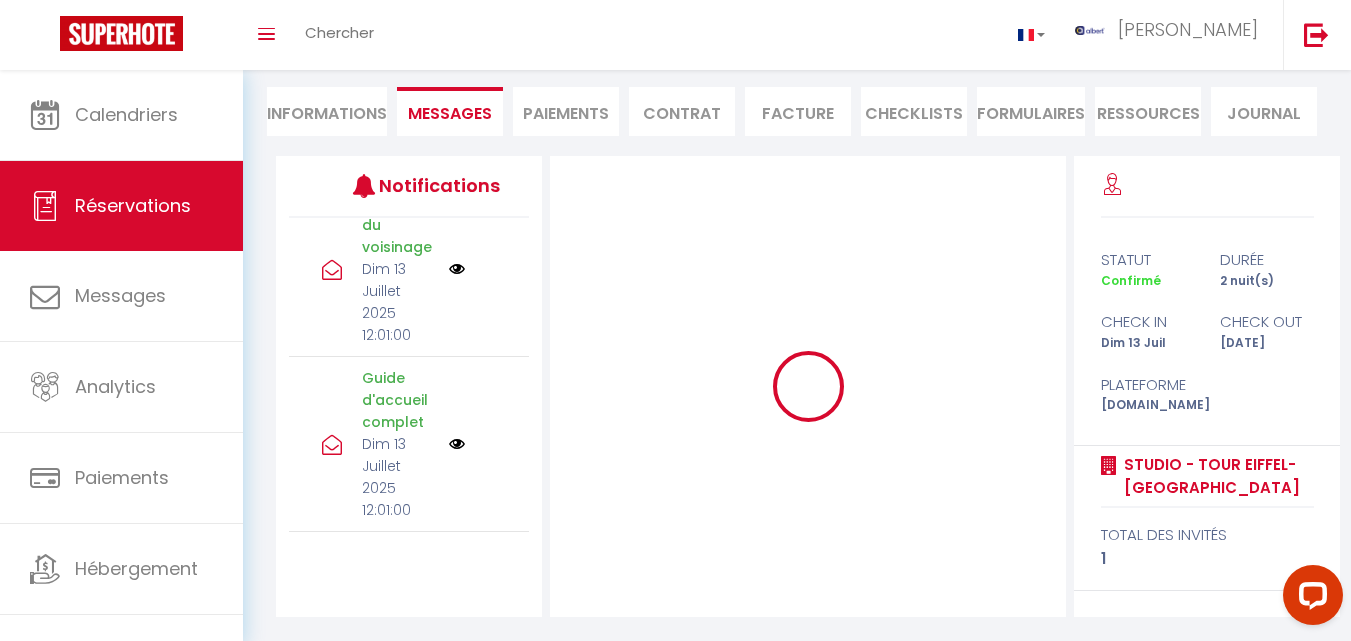 scroll, scrollTop: 175, scrollLeft: 0, axis: vertical 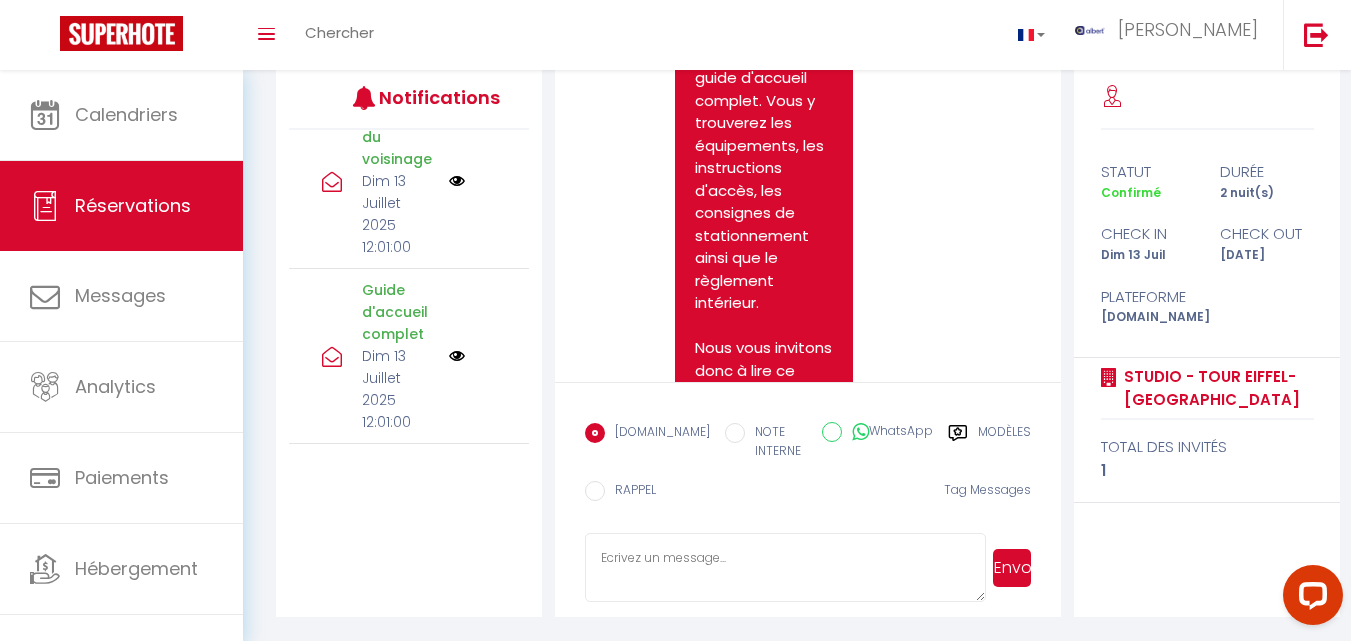click at bounding box center (785, 568) 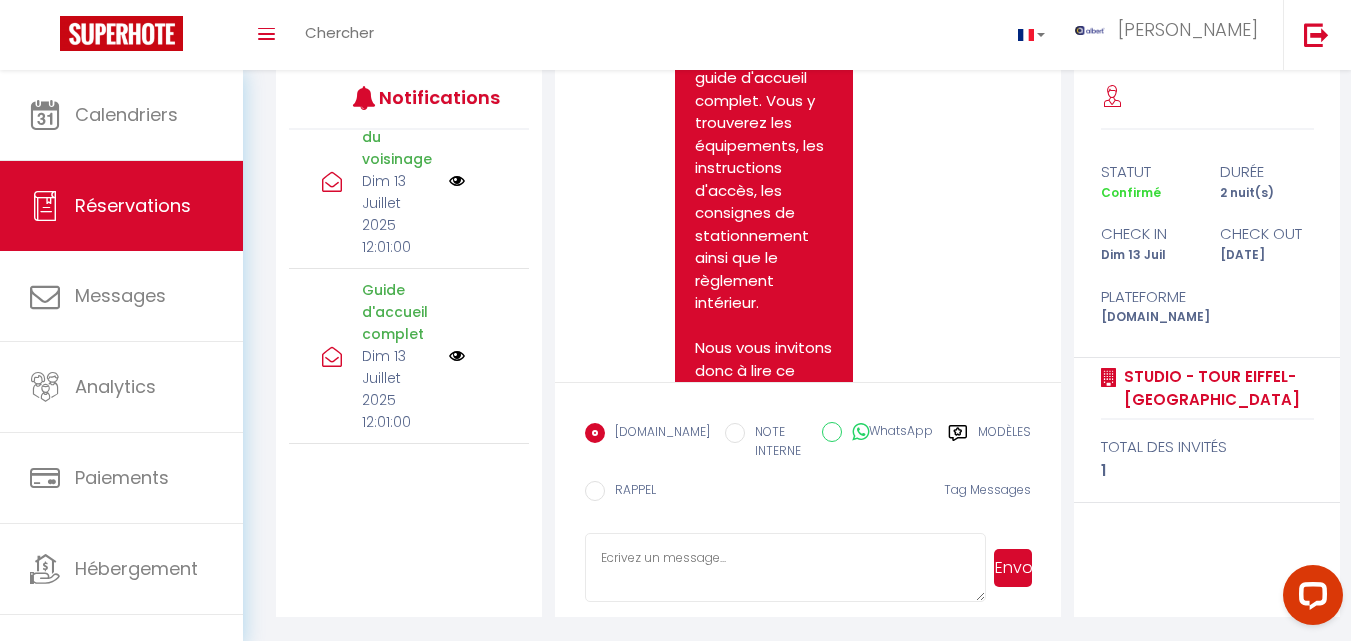 paste on "Bonjour [PERSON_NAME],
Afin de faciliter votre entrée dans le logement, vous avez à votre disposition un guide d'accueil complet. Vous y trouverez les équipements, les instructions d'accès, les consignes de stationnement ainsi que le règlement intérieur.
Nous vous invitons donc à lire ce document qui se trouve ci-dessous.
[URL][DOMAIN_NAME]
Nous vous souhaitons un agréable séjour." 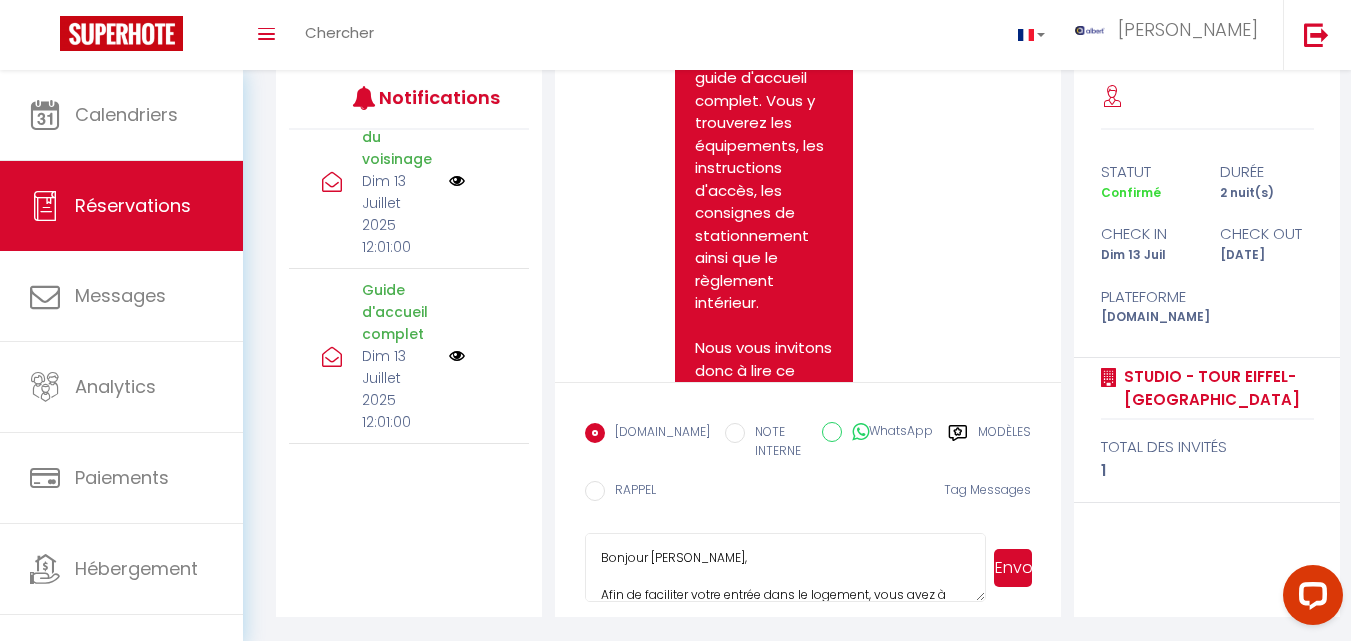 scroll, scrollTop: 228, scrollLeft: 0, axis: vertical 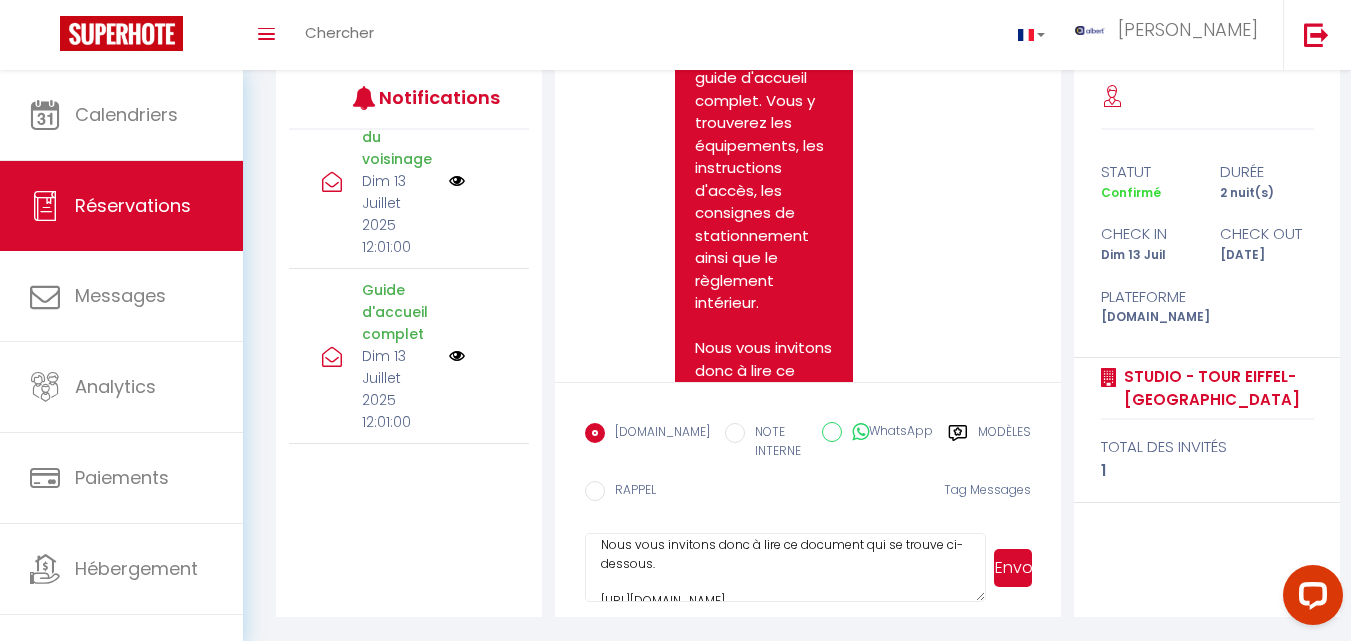 type on "Bonjour [PERSON_NAME],
Afin de faciliter votre entrée dans le logement, vous avez à votre disposition un guide d'accueil complet. Vous y trouverez les équipements, les instructions d'accès, les consignes de stationnement ainsi que le règlement intérieur.
Nous vous invitons donc à lire ce document qui se trouve ci-dessous.
[URL][DOMAIN_NAME]
Nous vous souhaitons un agréable séjour." 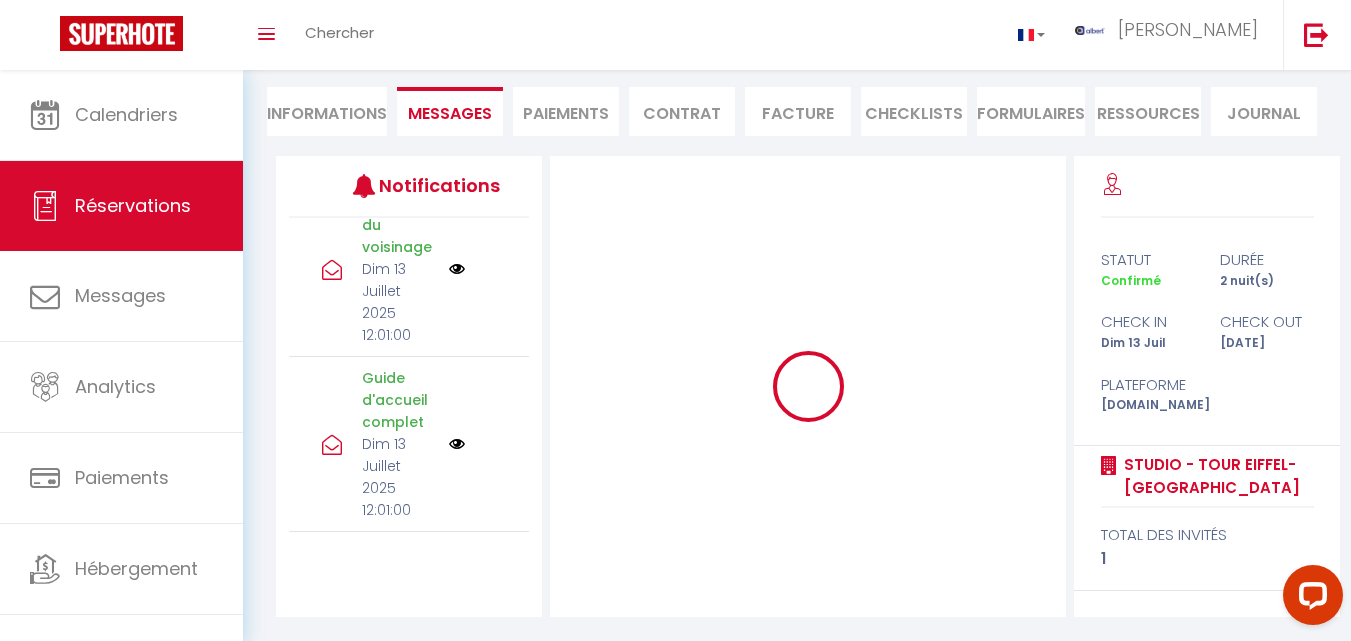 scroll, scrollTop: 175, scrollLeft: 0, axis: vertical 